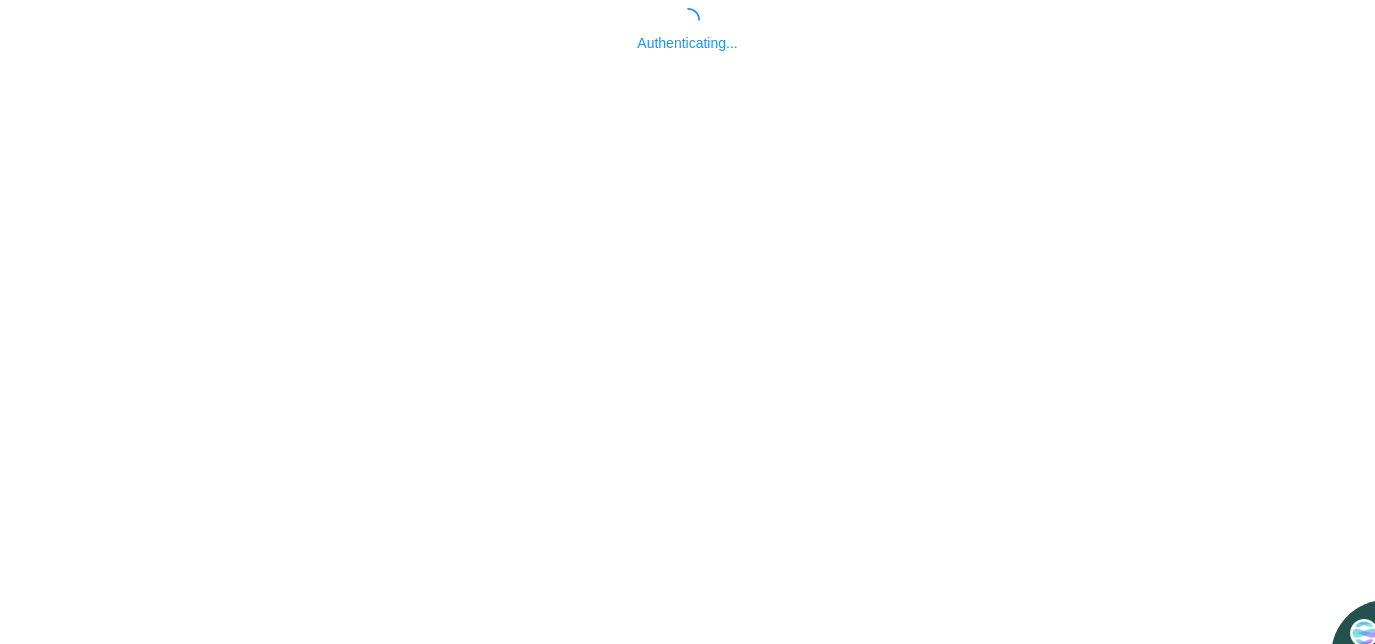 scroll, scrollTop: 0, scrollLeft: 0, axis: both 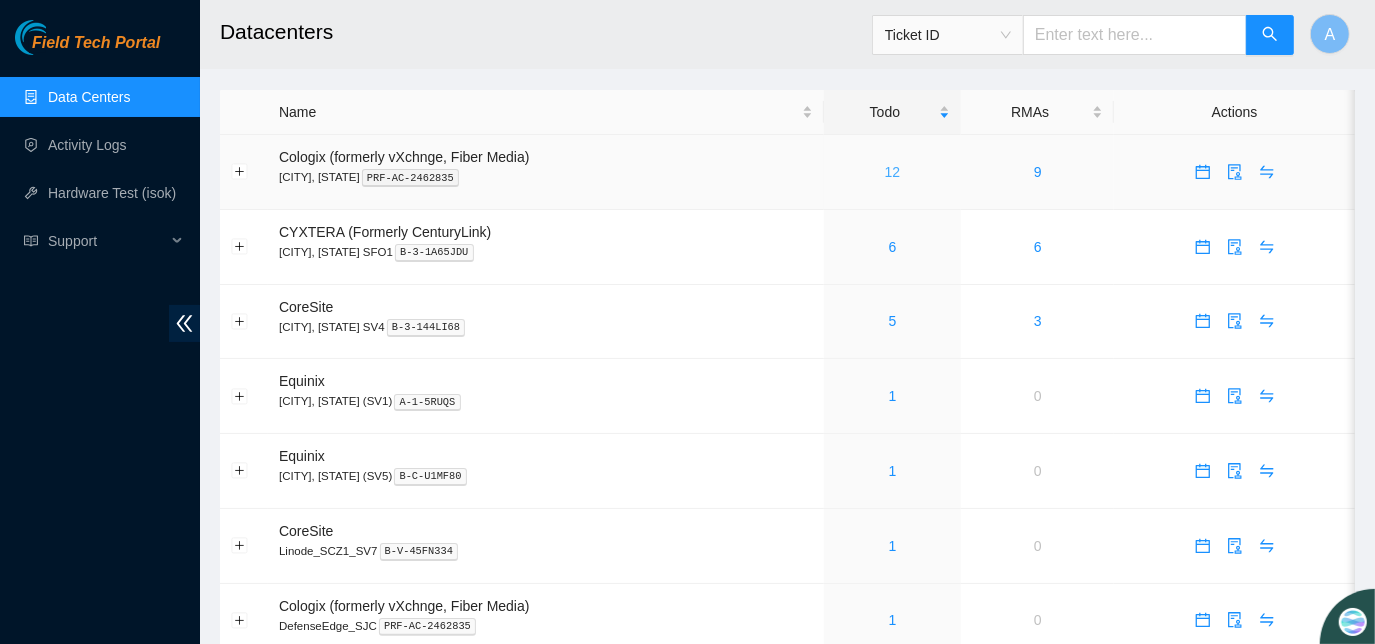 click on "12" at bounding box center [893, 172] 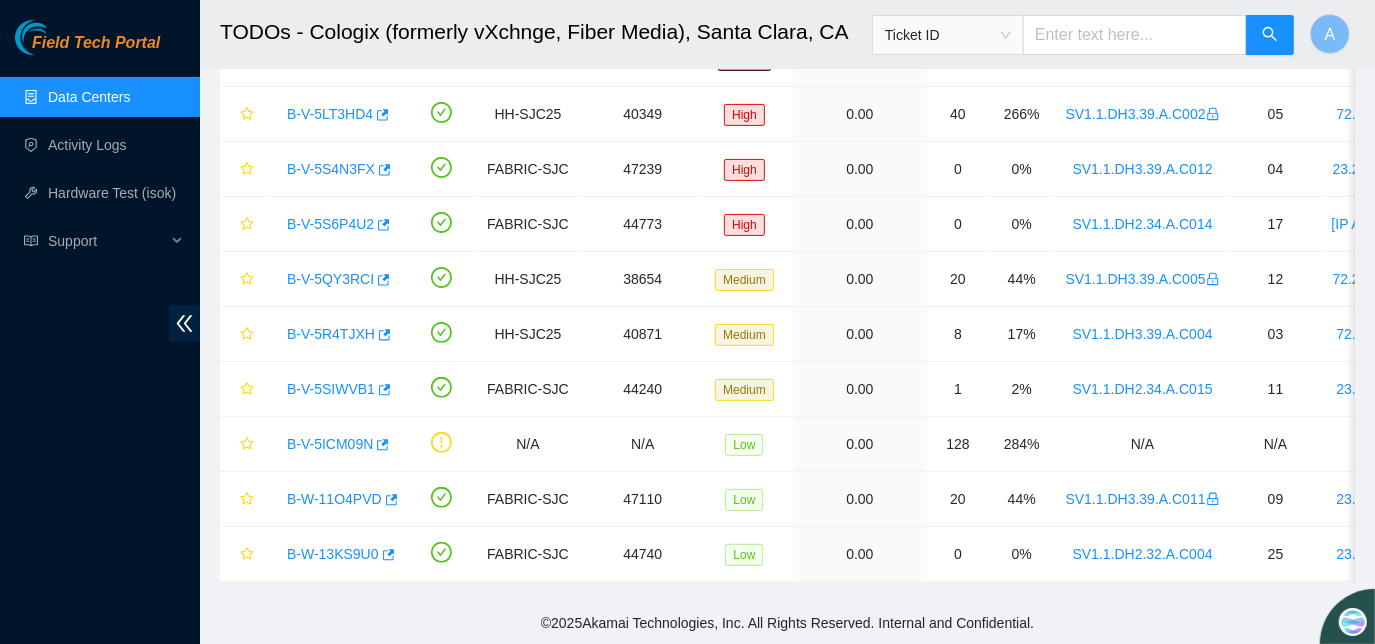 scroll, scrollTop: 304, scrollLeft: 0, axis: vertical 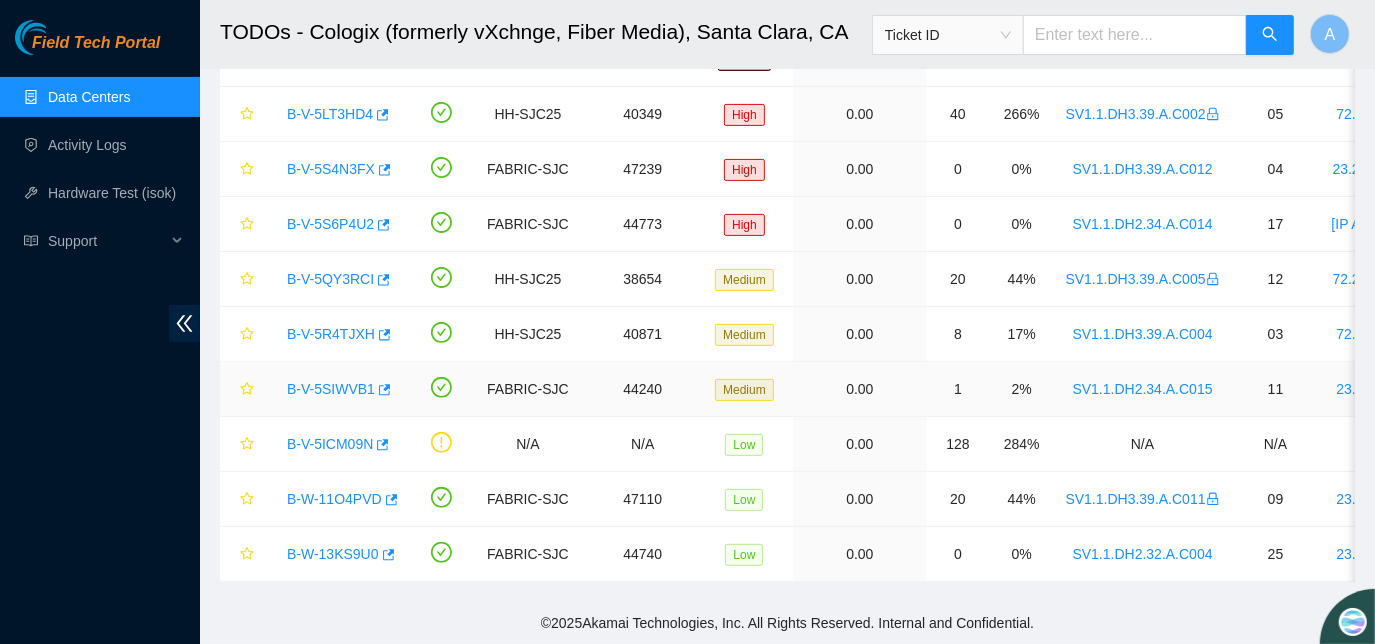 click on "B-V-5SIWVB1" at bounding box center [331, 389] 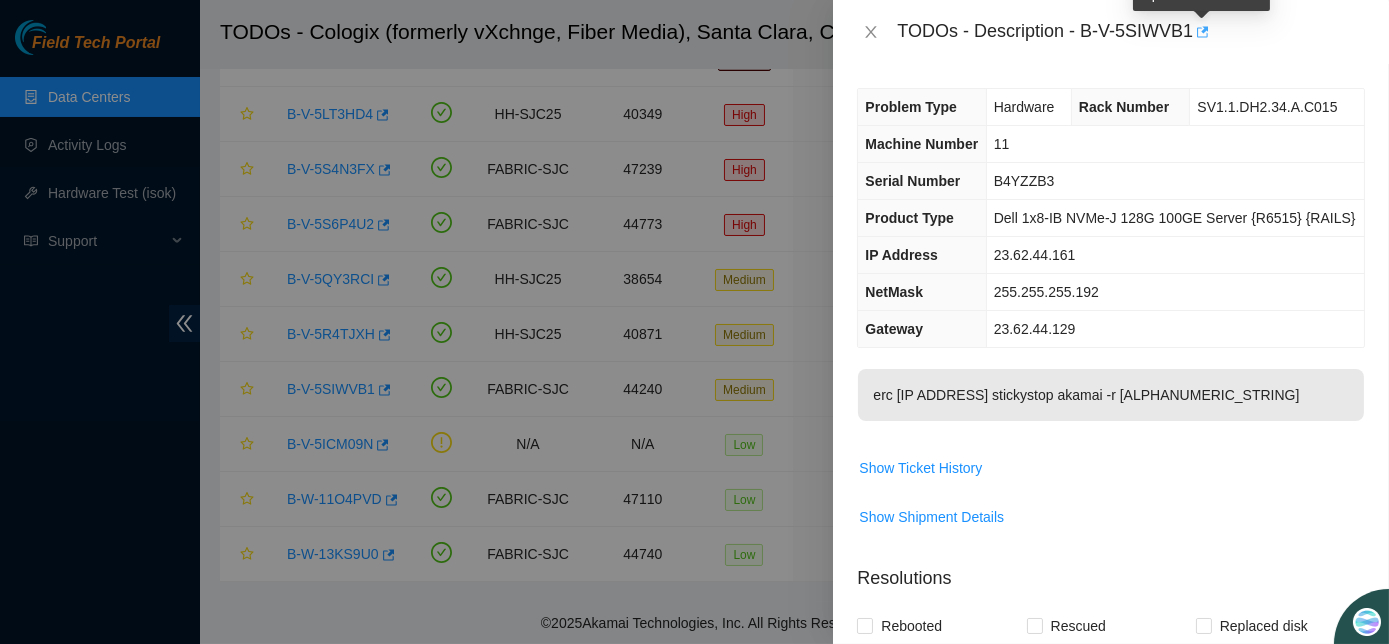 click 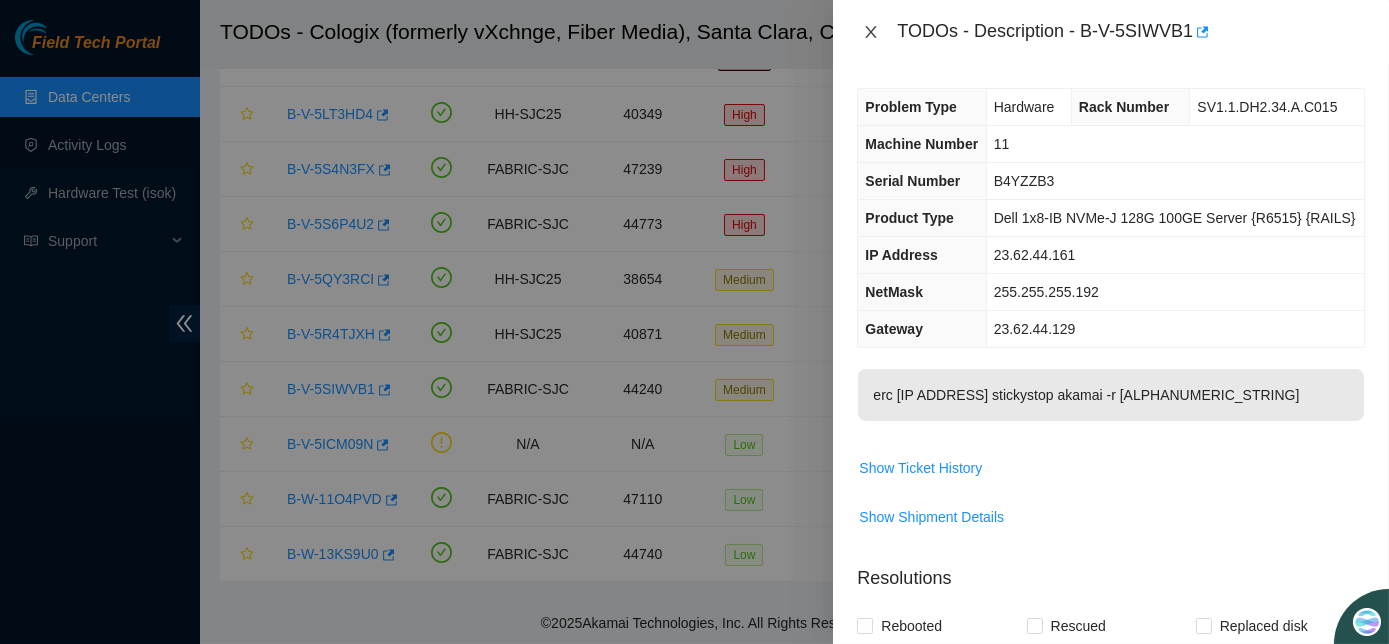 click 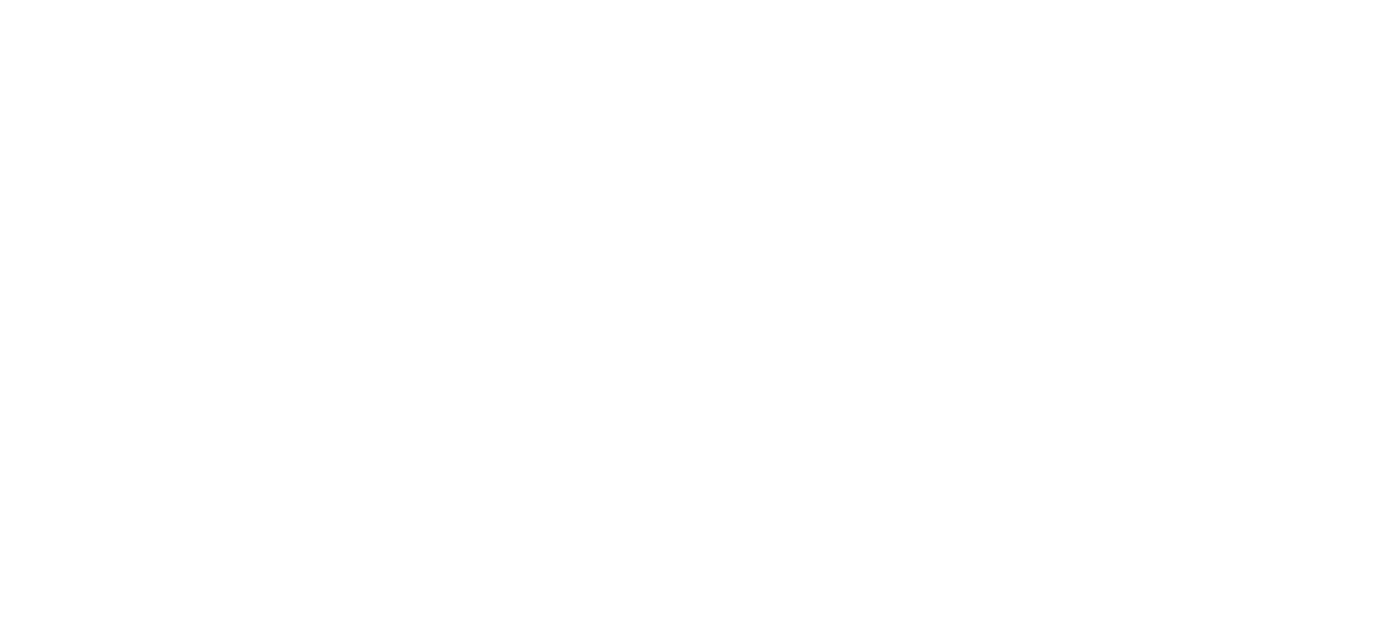 scroll, scrollTop: 0, scrollLeft: 0, axis: both 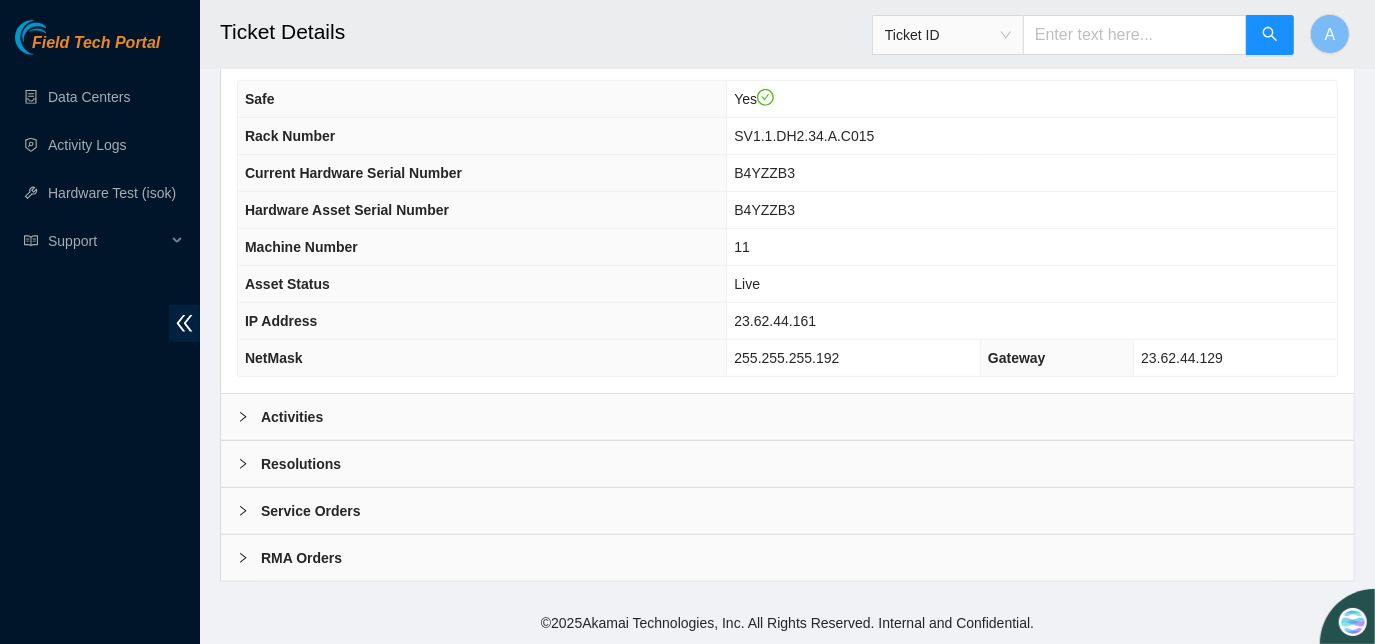 click on "Activities" at bounding box center (787, 417) 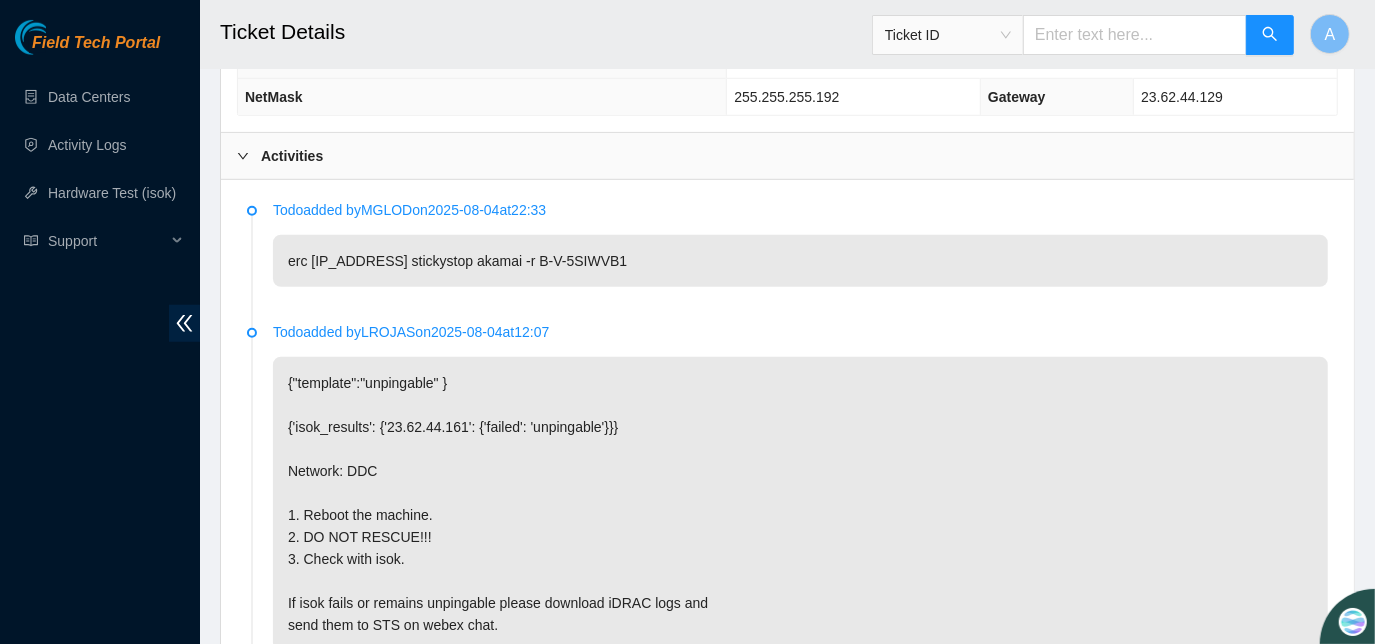 scroll, scrollTop: 858, scrollLeft: 0, axis: vertical 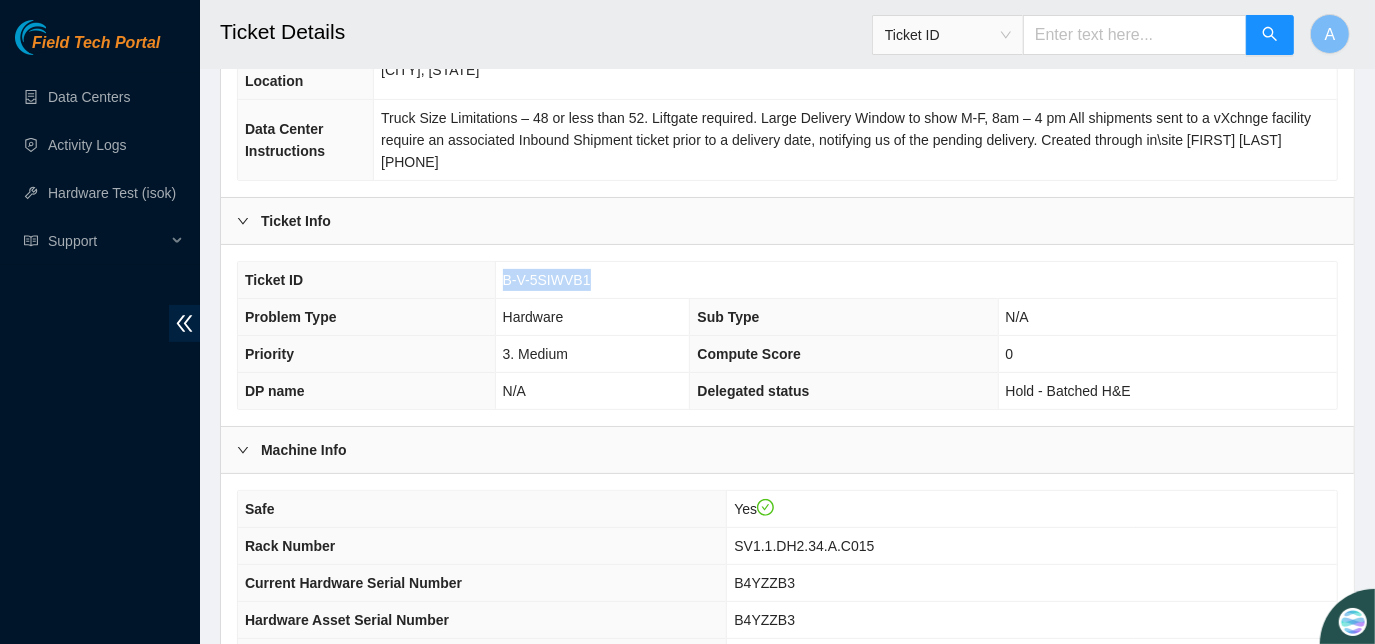 drag, startPoint x: 500, startPoint y: 304, endPoint x: 625, endPoint y: 298, distance: 125.14392 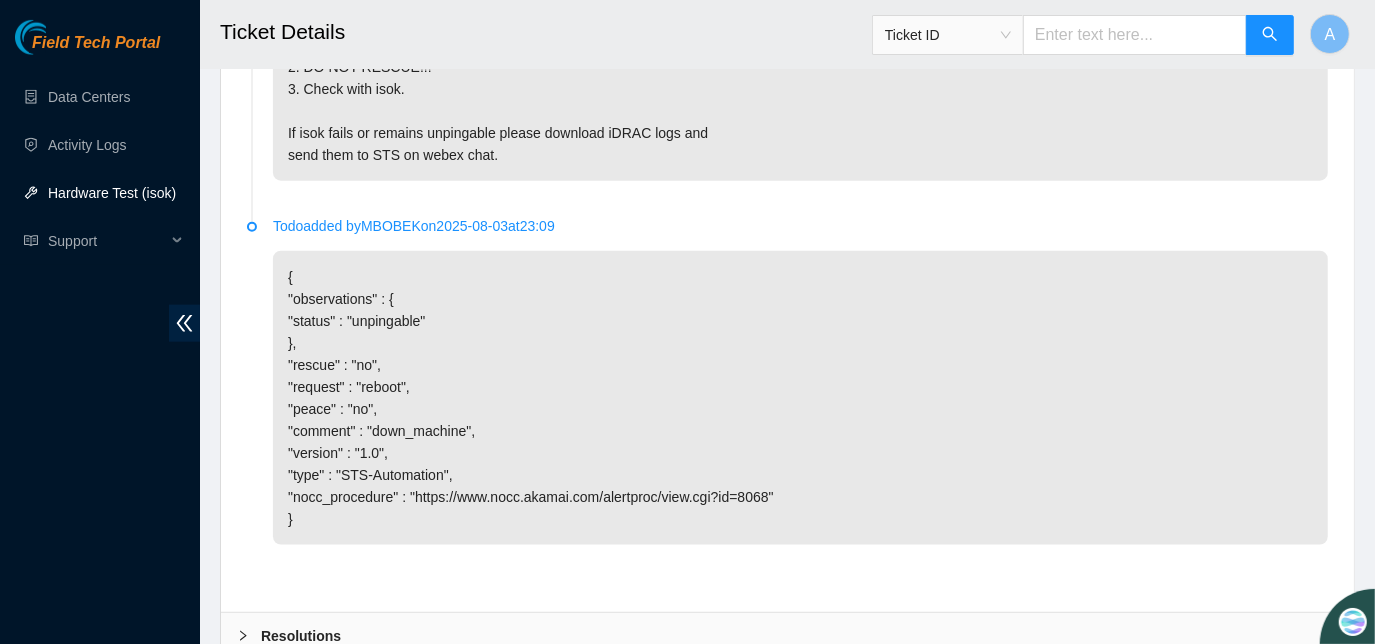 scroll, scrollTop: 1585, scrollLeft: 0, axis: vertical 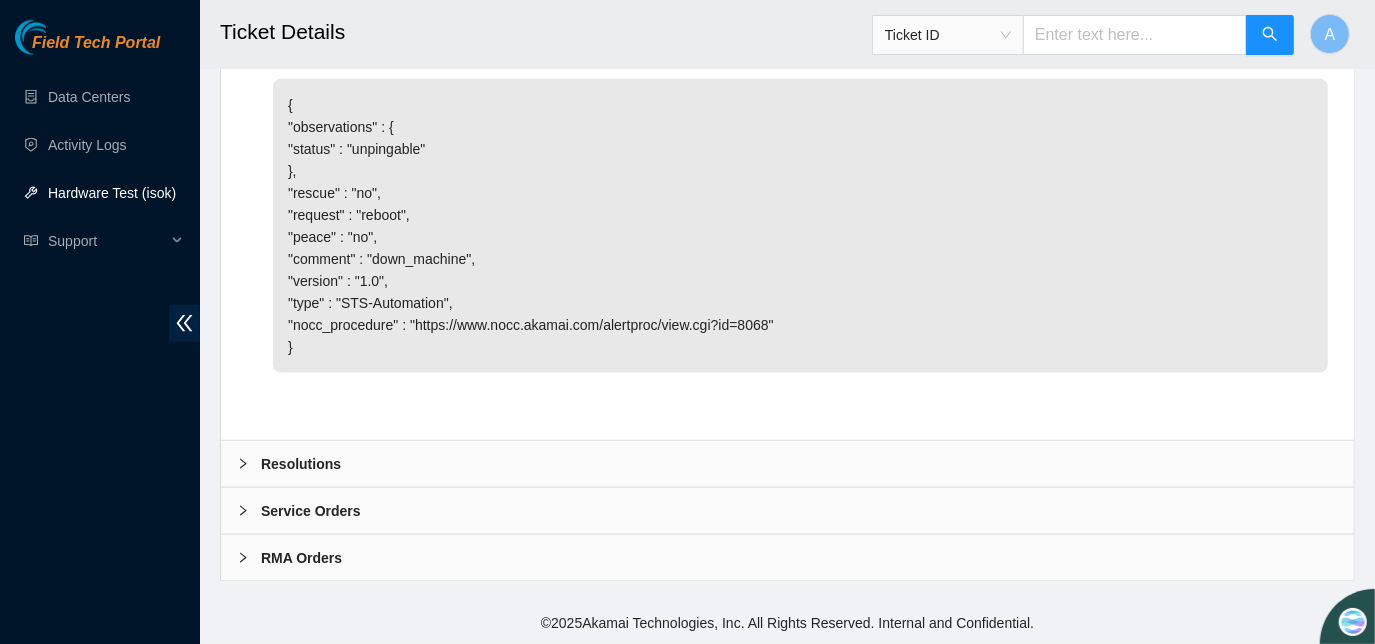 click on "Resolutions" at bounding box center [301, 464] 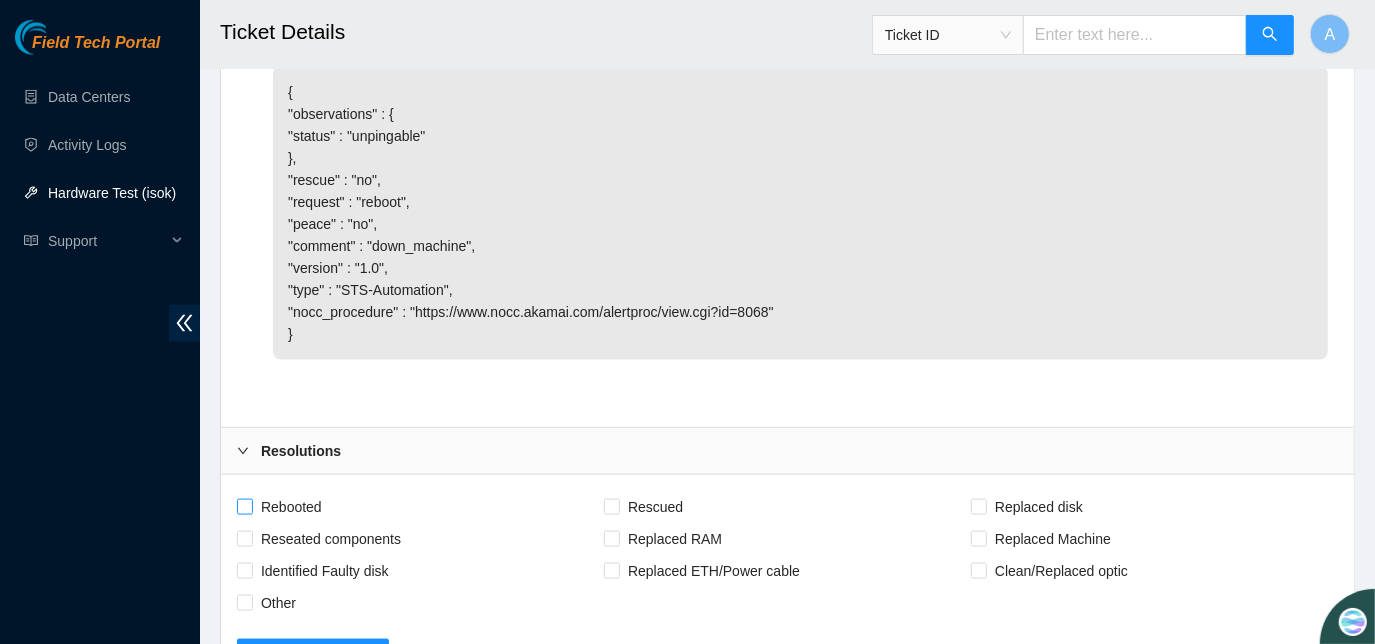 click on "Rebooted" at bounding box center [244, 506] 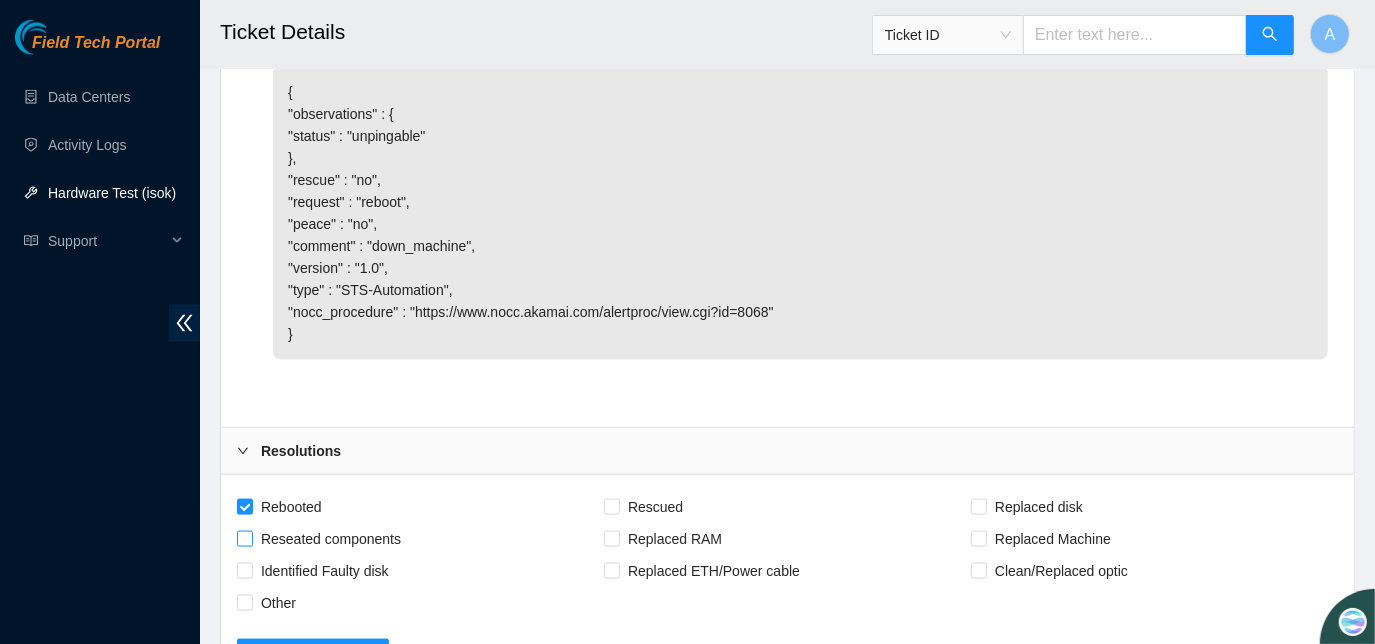 click on "Reseated components" at bounding box center (244, 538) 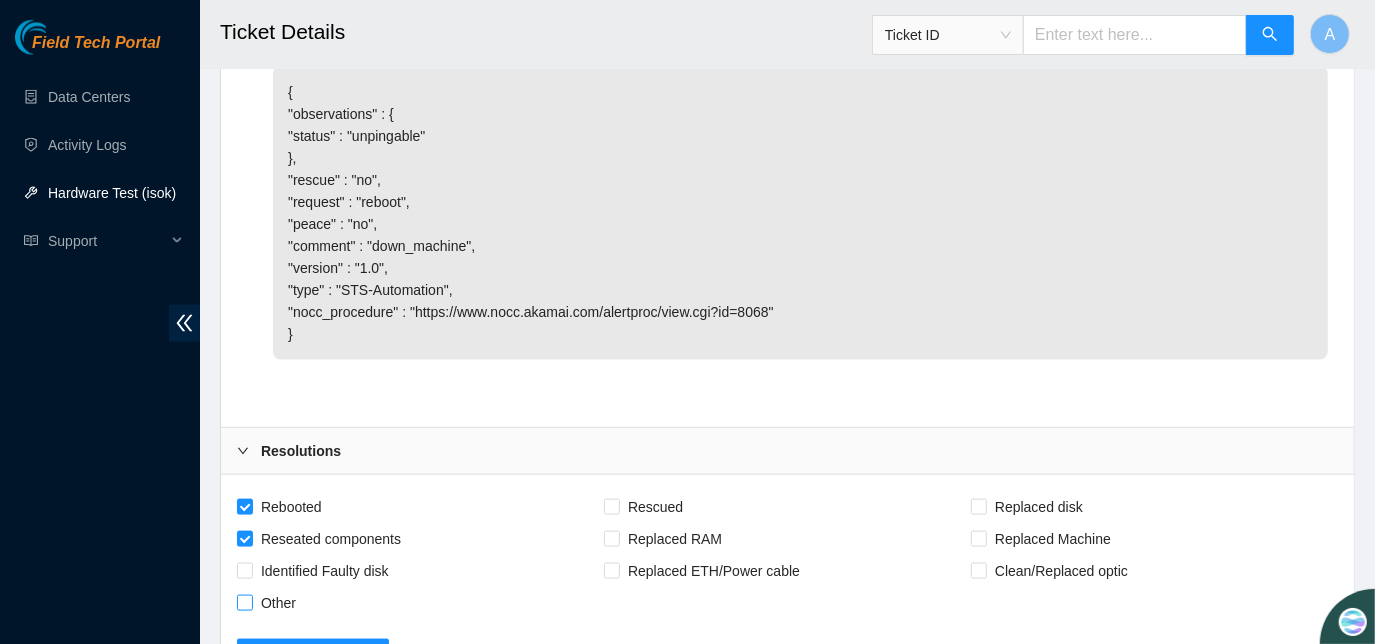 click on "Other" at bounding box center [244, 602] 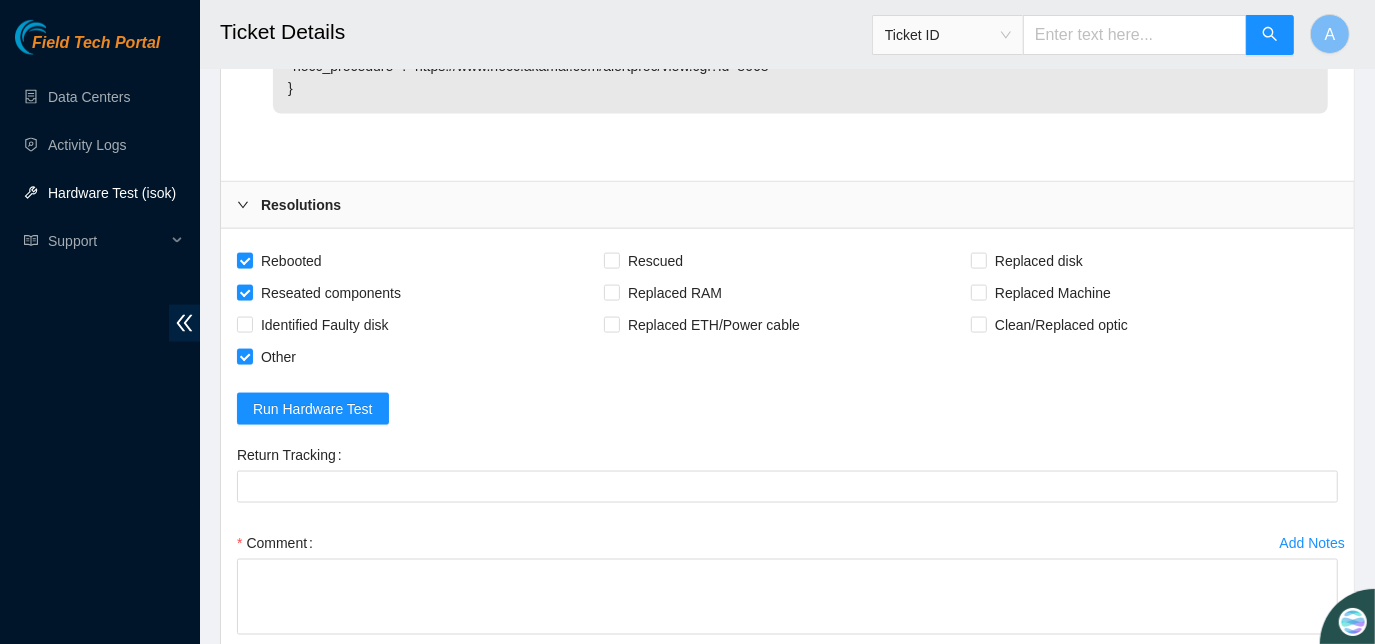 scroll, scrollTop: 2099, scrollLeft: 0, axis: vertical 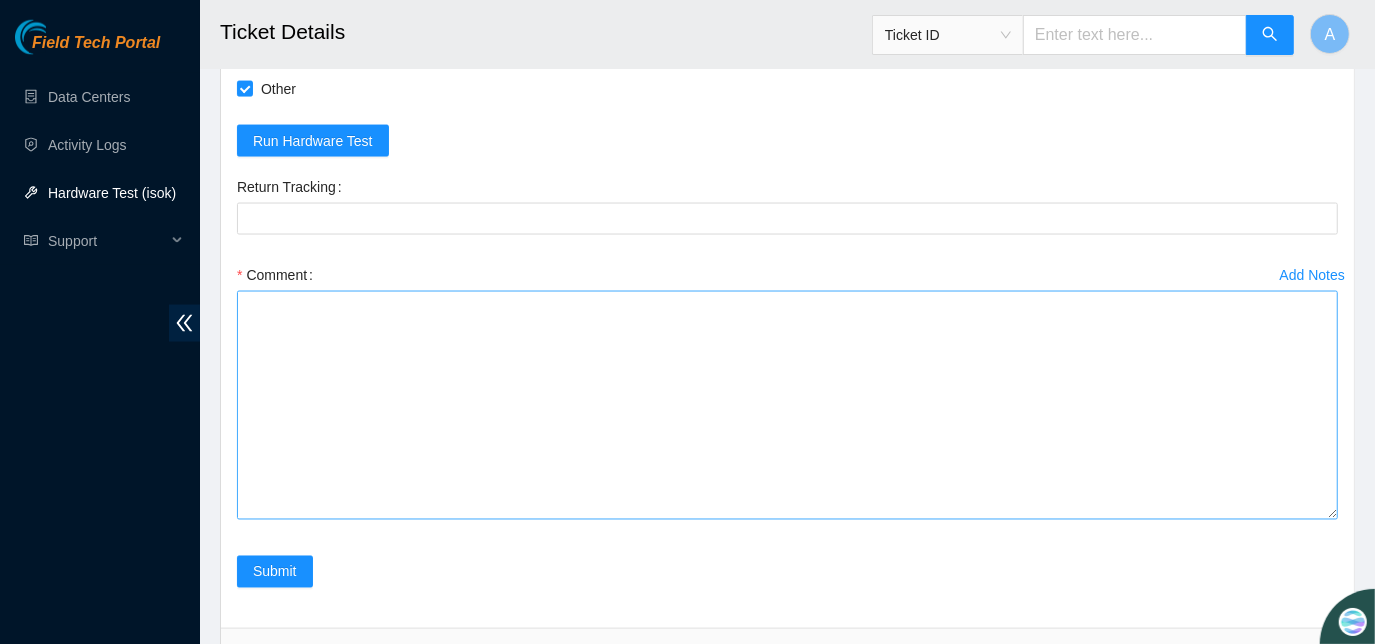 drag, startPoint x: 1336, startPoint y: 368, endPoint x: 385, endPoint y: 461, distance: 955.5365 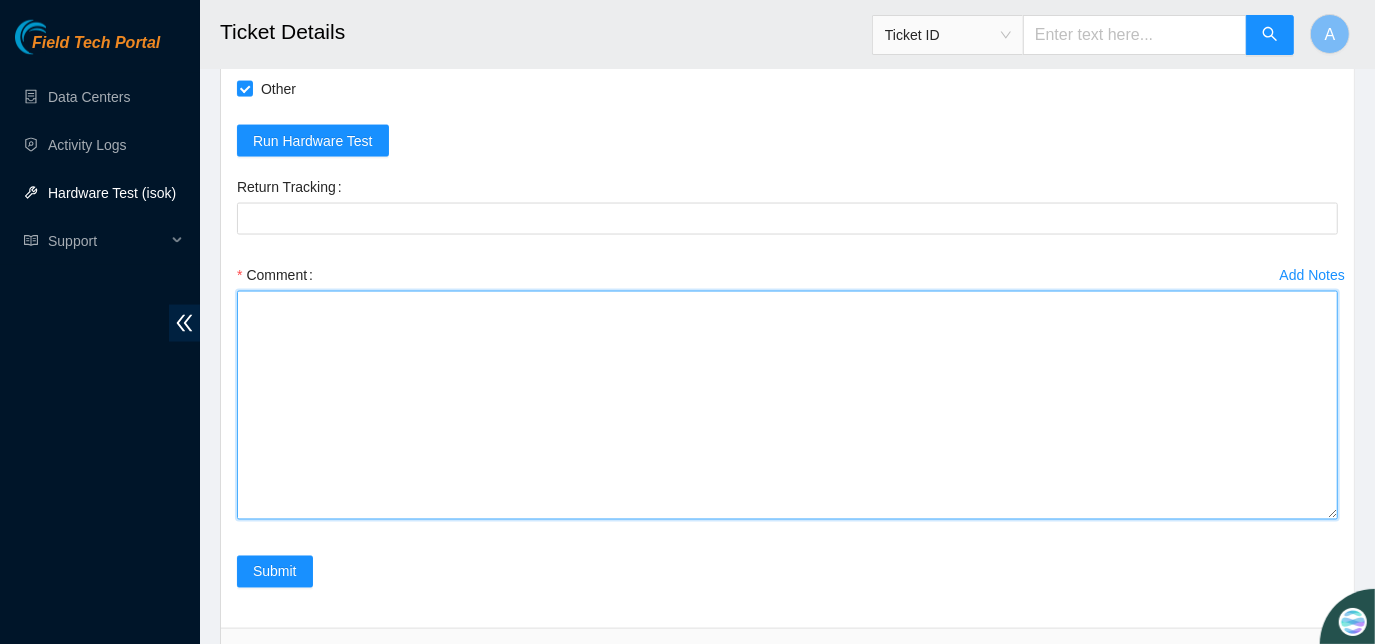 click on "Comment" at bounding box center [787, 405] 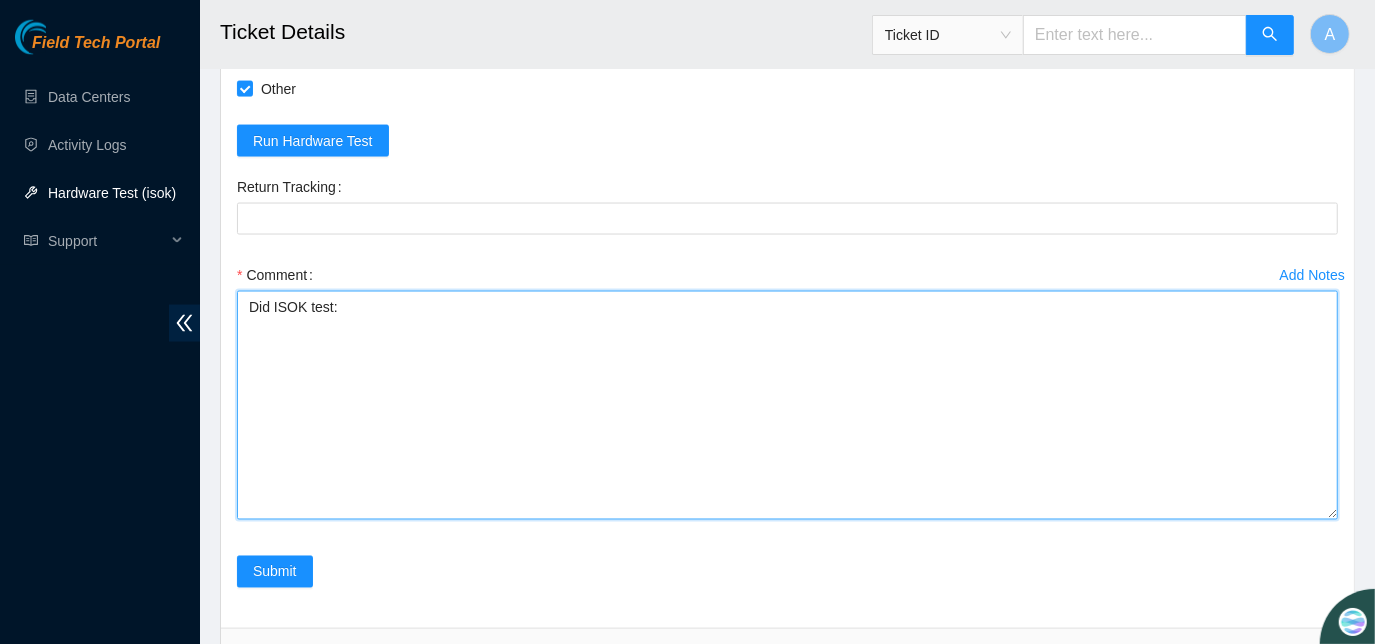 paste on "Hardware Tested
[IP_ADDRESS]
Result
PASSED" 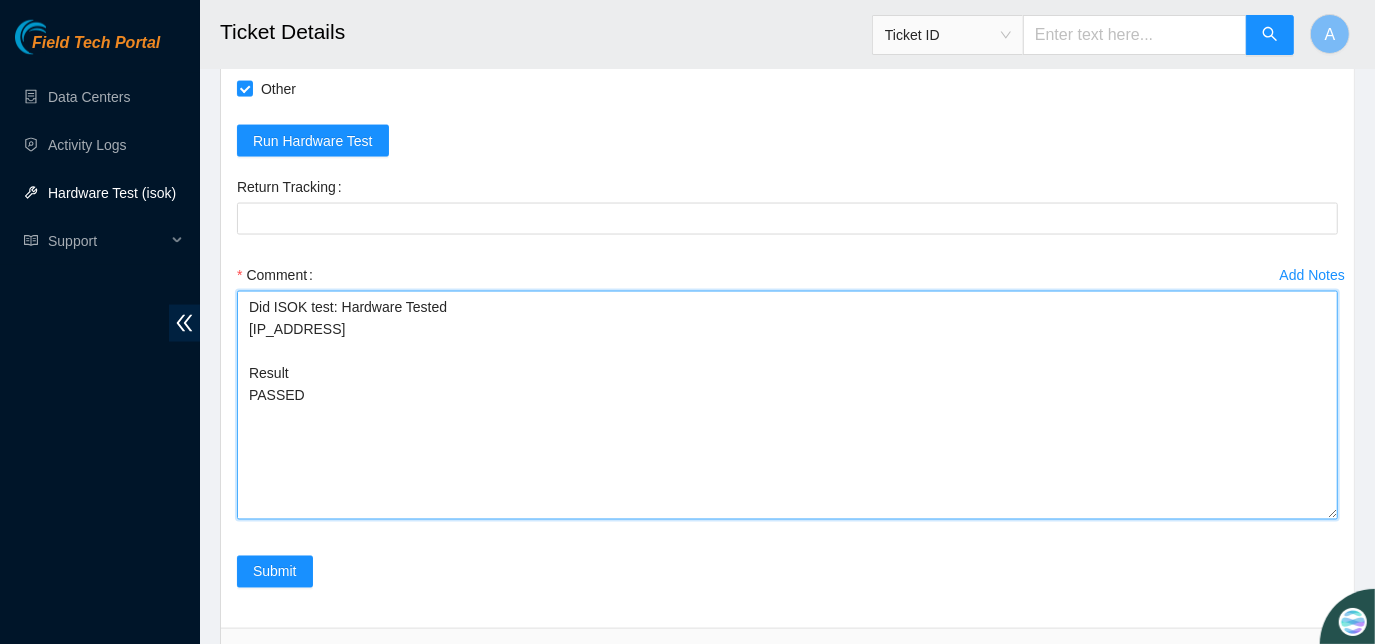 click on "Did ISOK test: Hardware Tested
[IP_ADDRESS]
Result
PASSED" at bounding box center (787, 405) 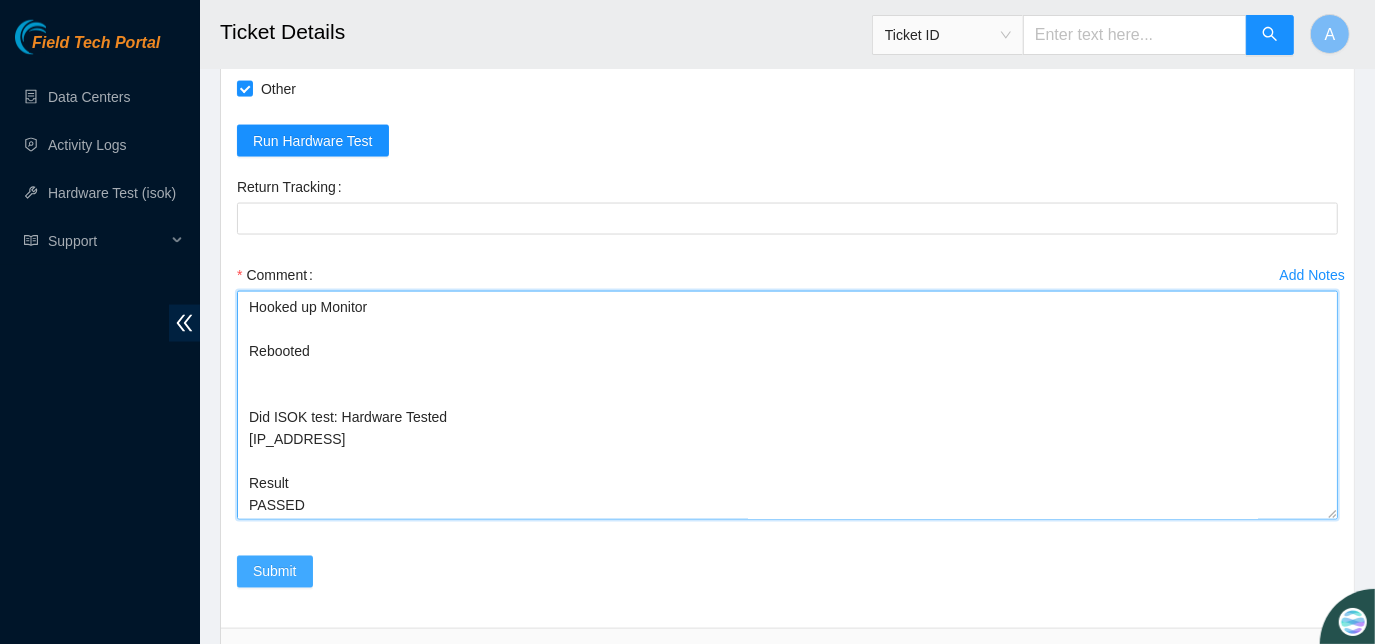 type on "Hooked up Monitor
Rebooted
Did ISOK test: Hardware Tested
[IP_ADDRESS]
Result
PASSED" 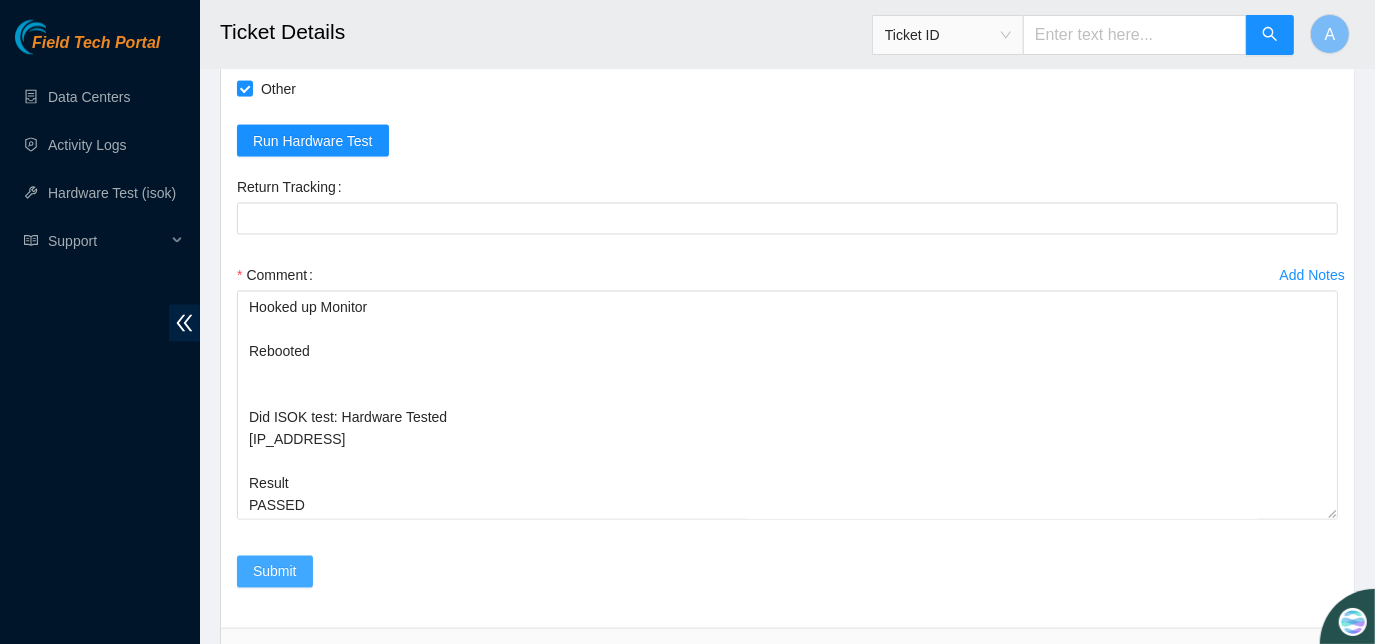 click on "Submit" at bounding box center (275, 572) 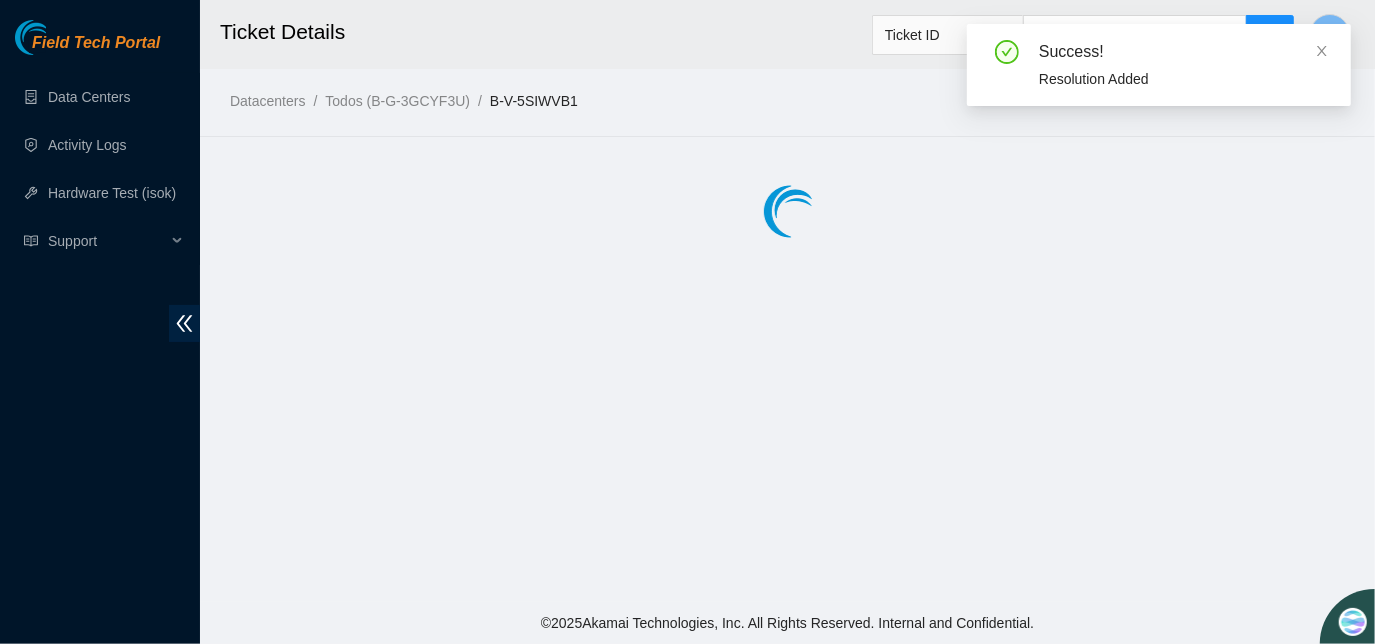 scroll, scrollTop: 0, scrollLeft: 0, axis: both 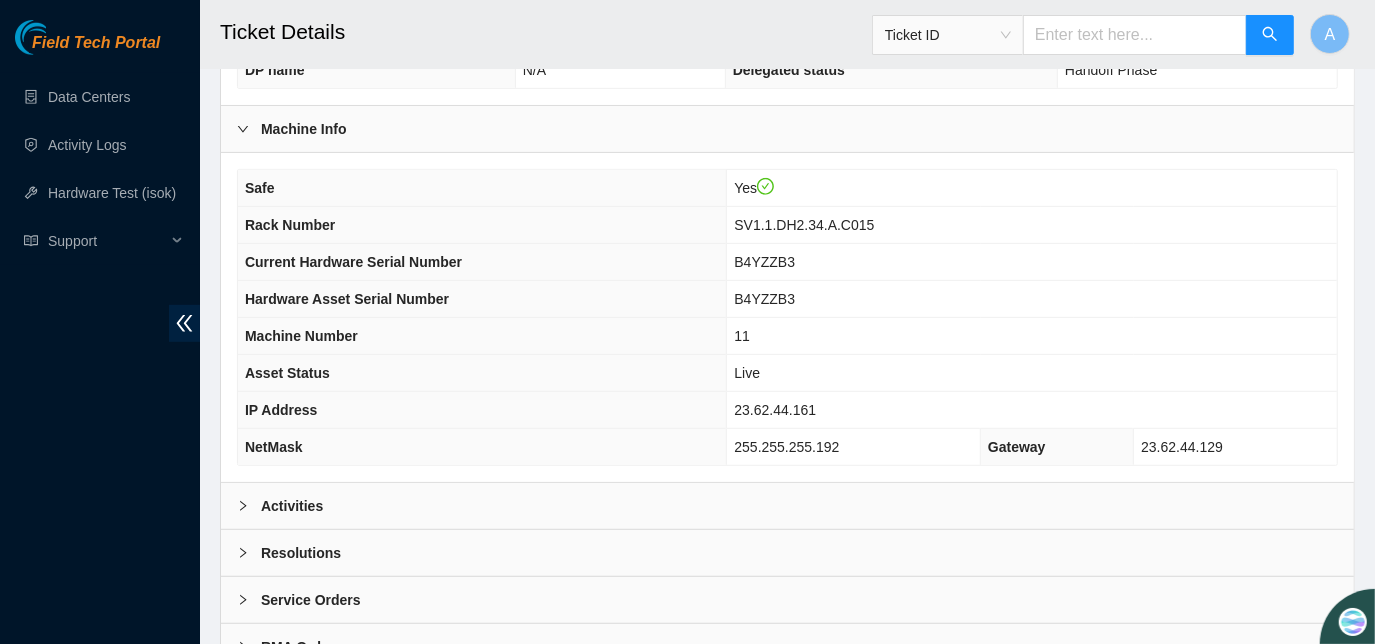 click on "Activities" at bounding box center [292, 506] 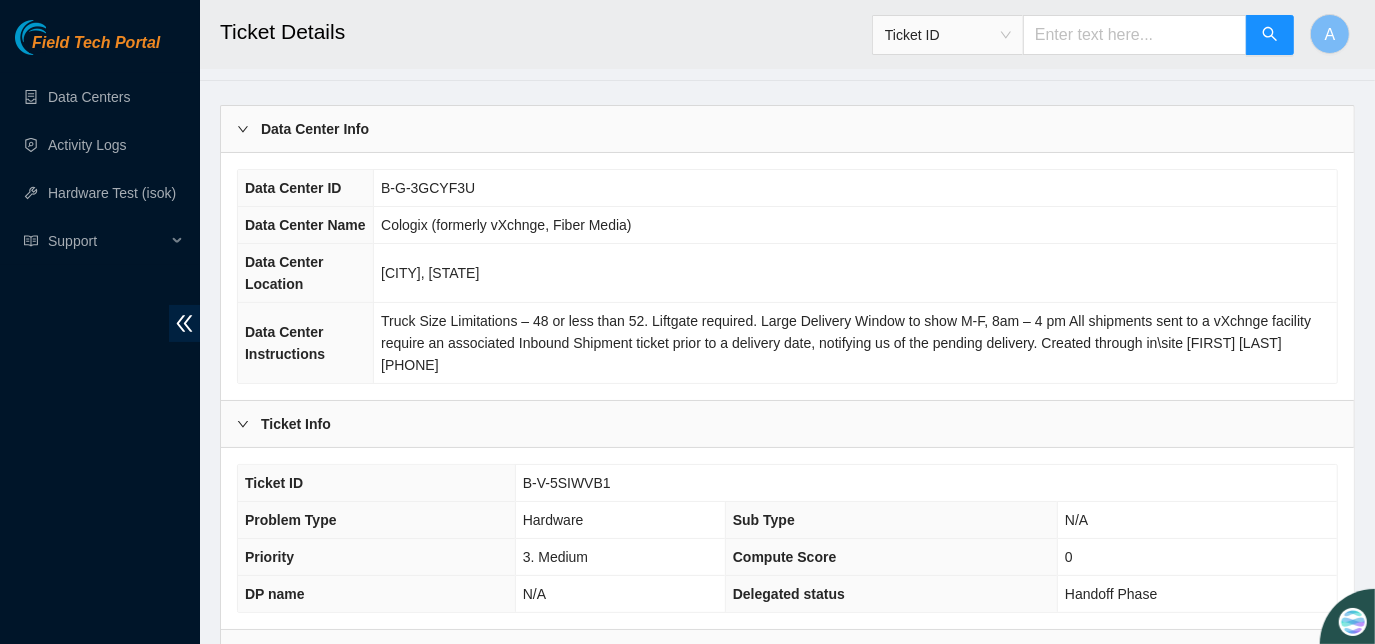 scroll, scrollTop: 28, scrollLeft: 0, axis: vertical 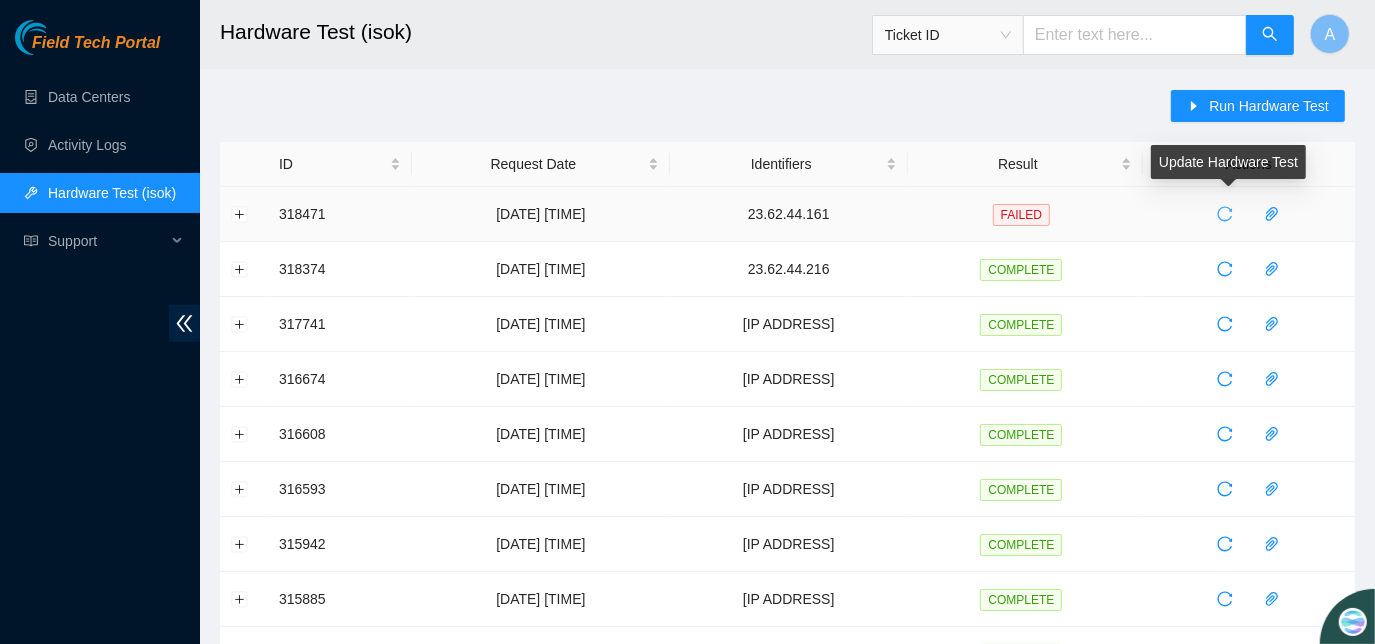 click 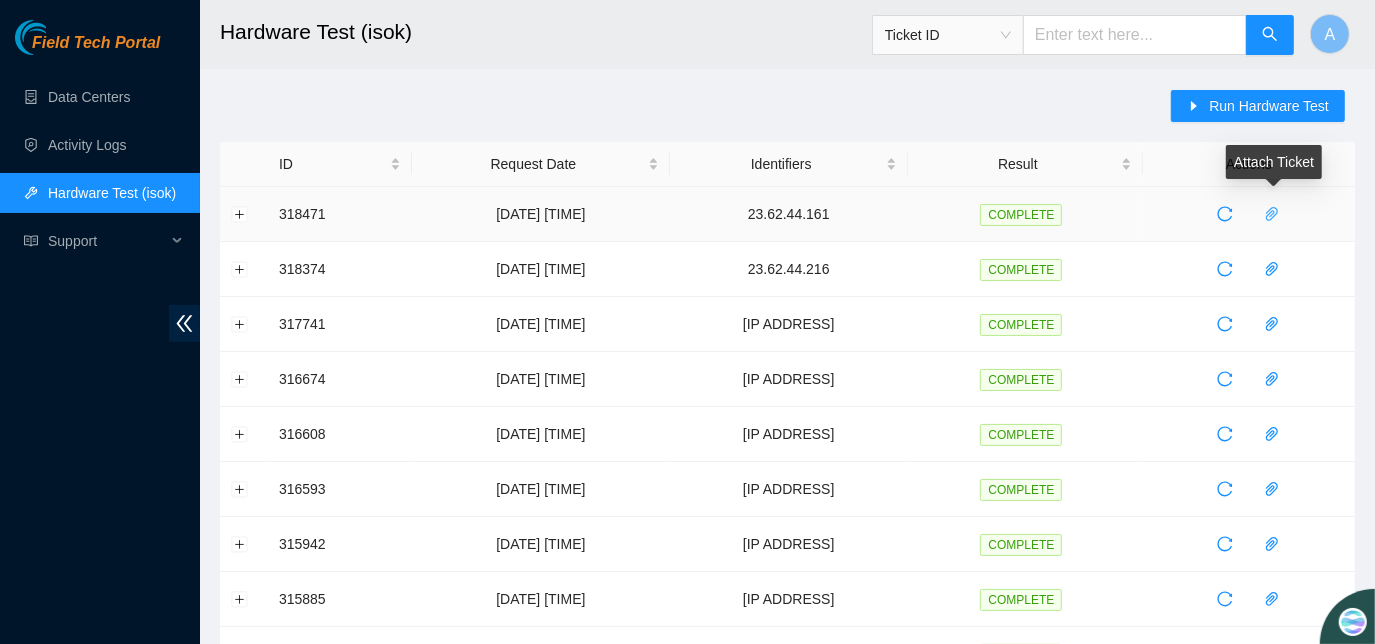 click 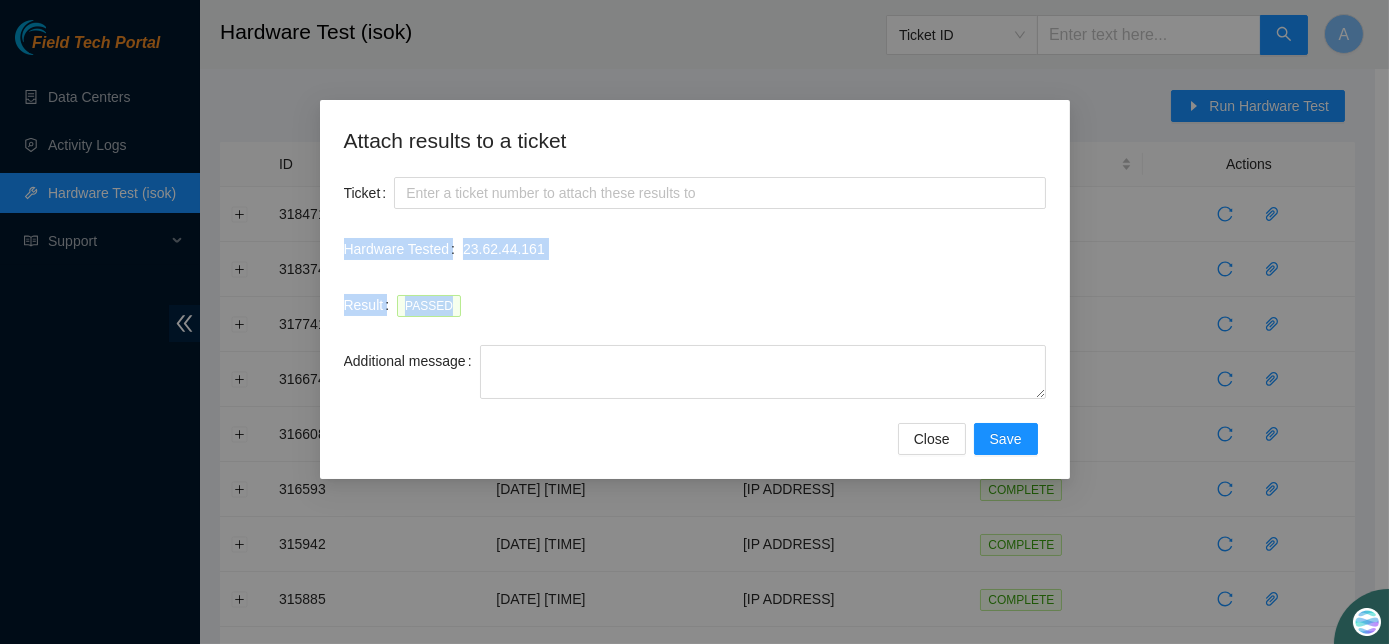 drag, startPoint x: 338, startPoint y: 248, endPoint x: 468, endPoint y: 319, distance: 148.12495 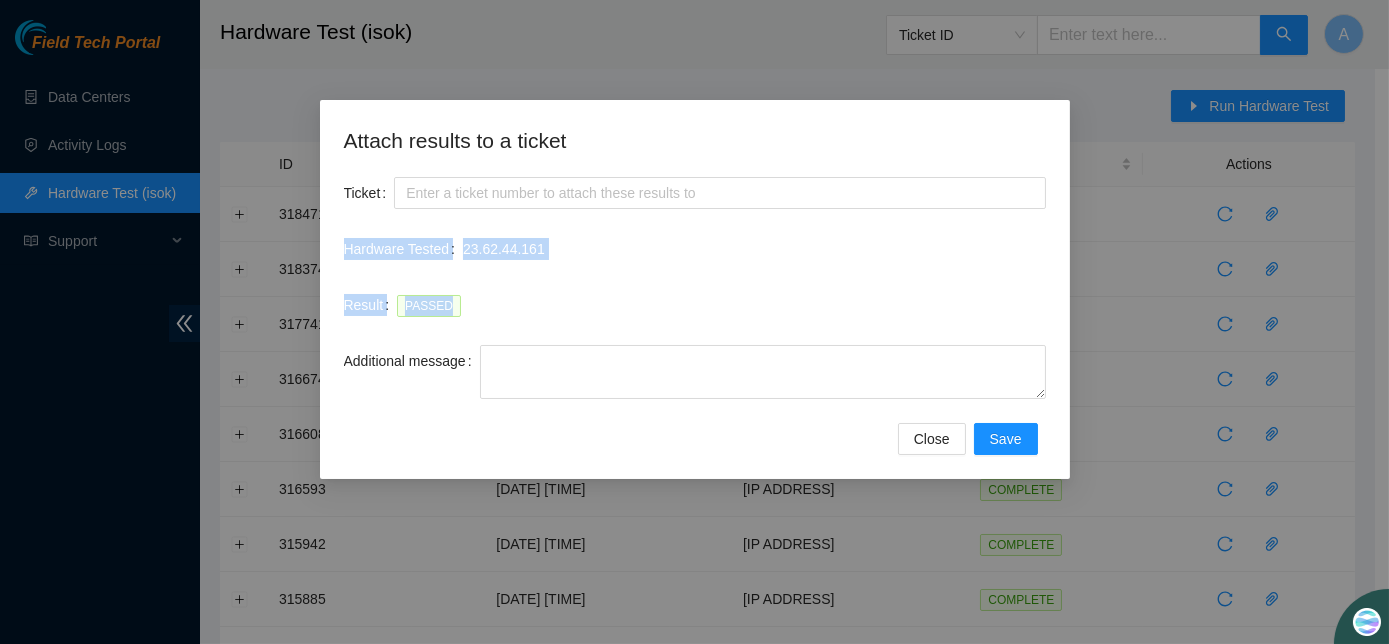 copy on "Hardware Tested 23.62.44.161 Result PASSED" 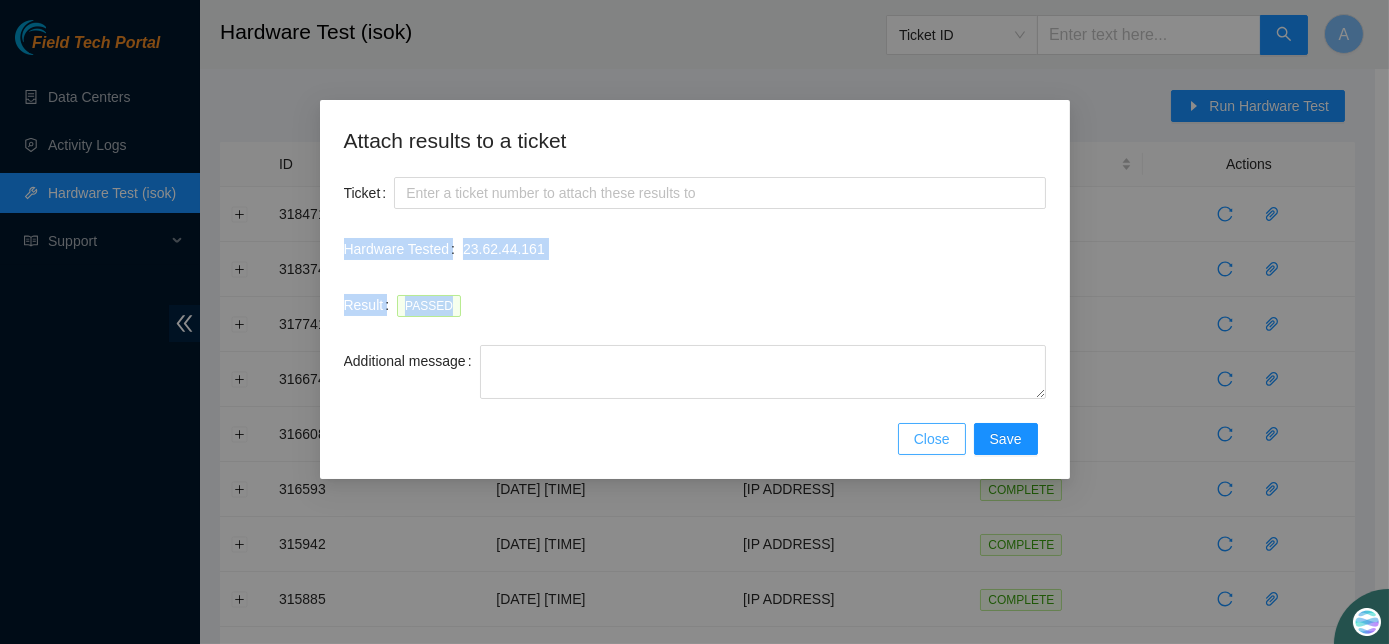click on "Close" at bounding box center [932, 439] 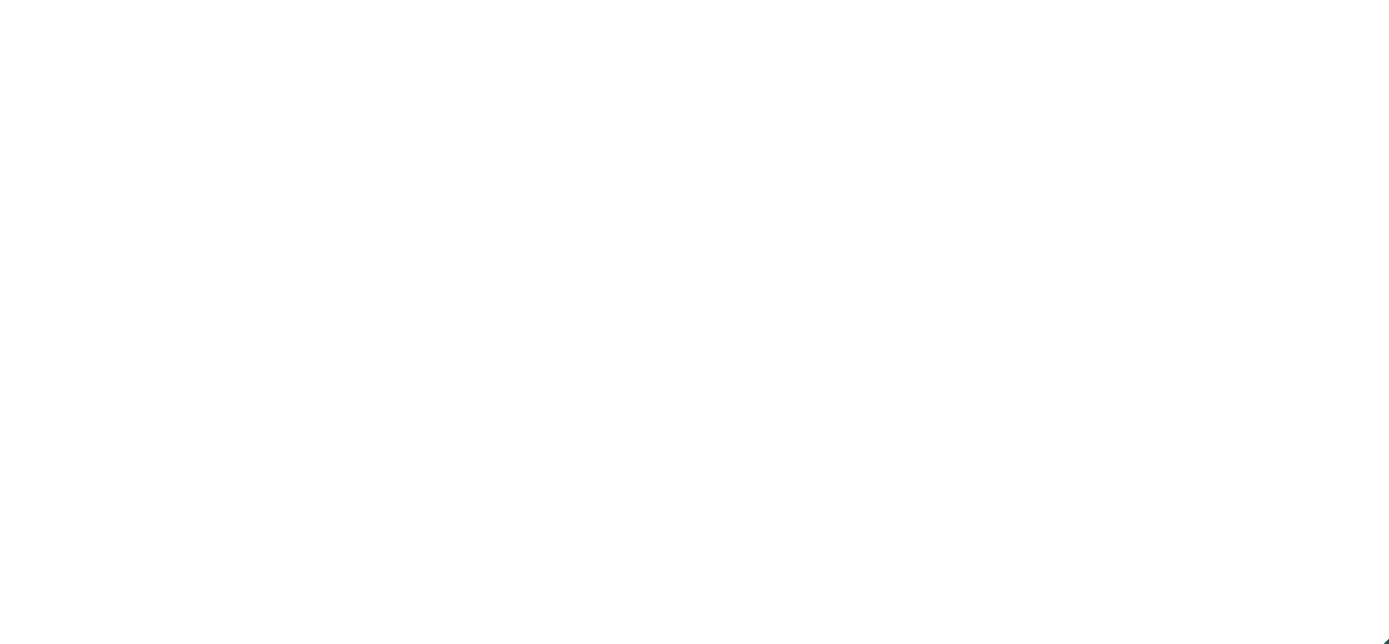 scroll, scrollTop: 0, scrollLeft: 0, axis: both 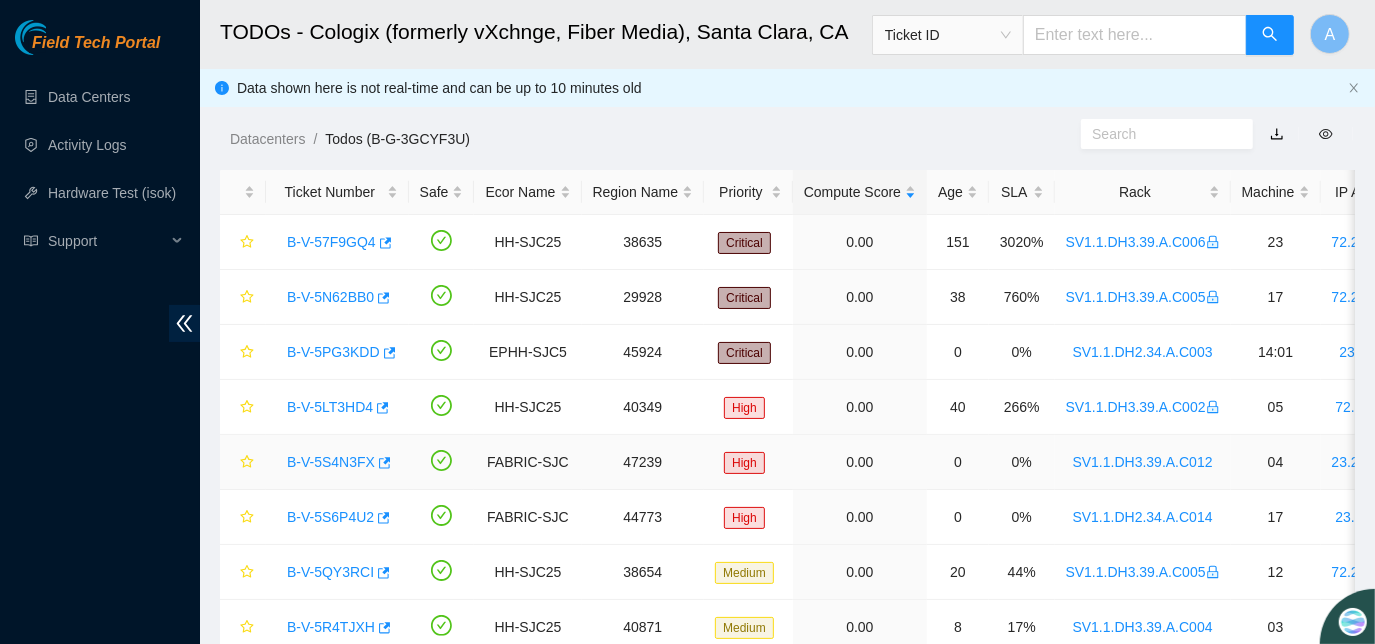 click on "B-V-5S4N3FX" at bounding box center (331, 462) 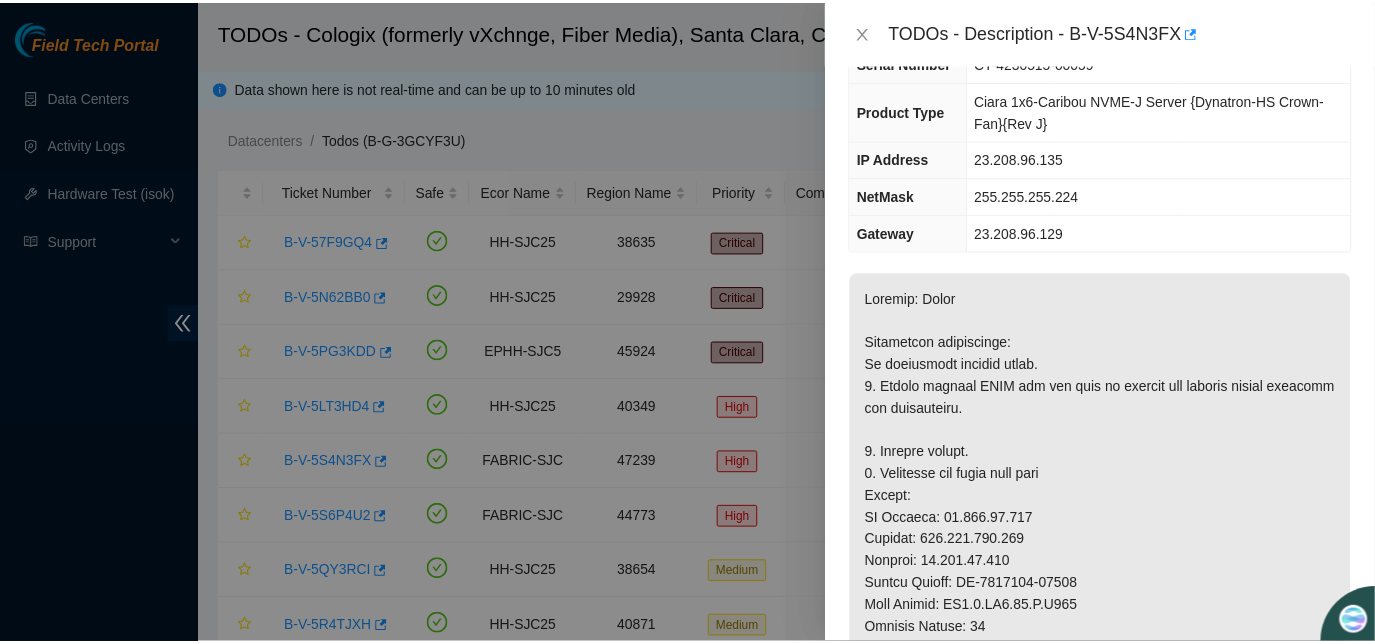 scroll, scrollTop: 0, scrollLeft: 0, axis: both 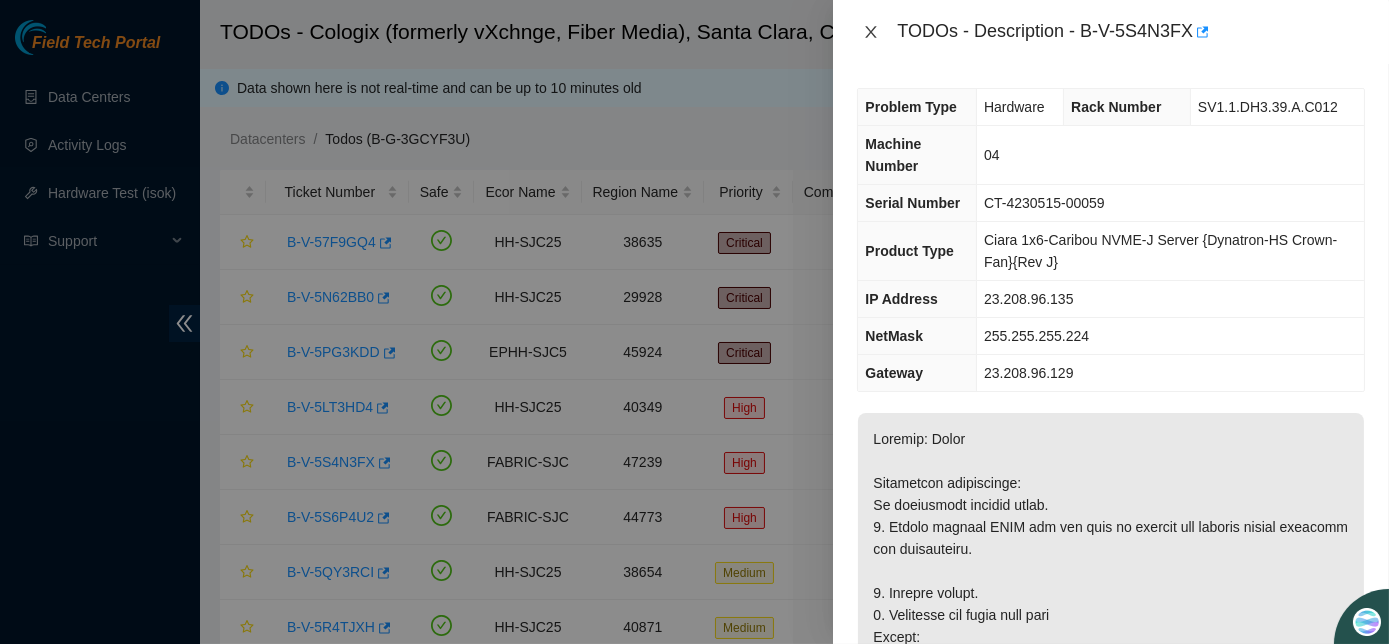 click at bounding box center [871, 32] 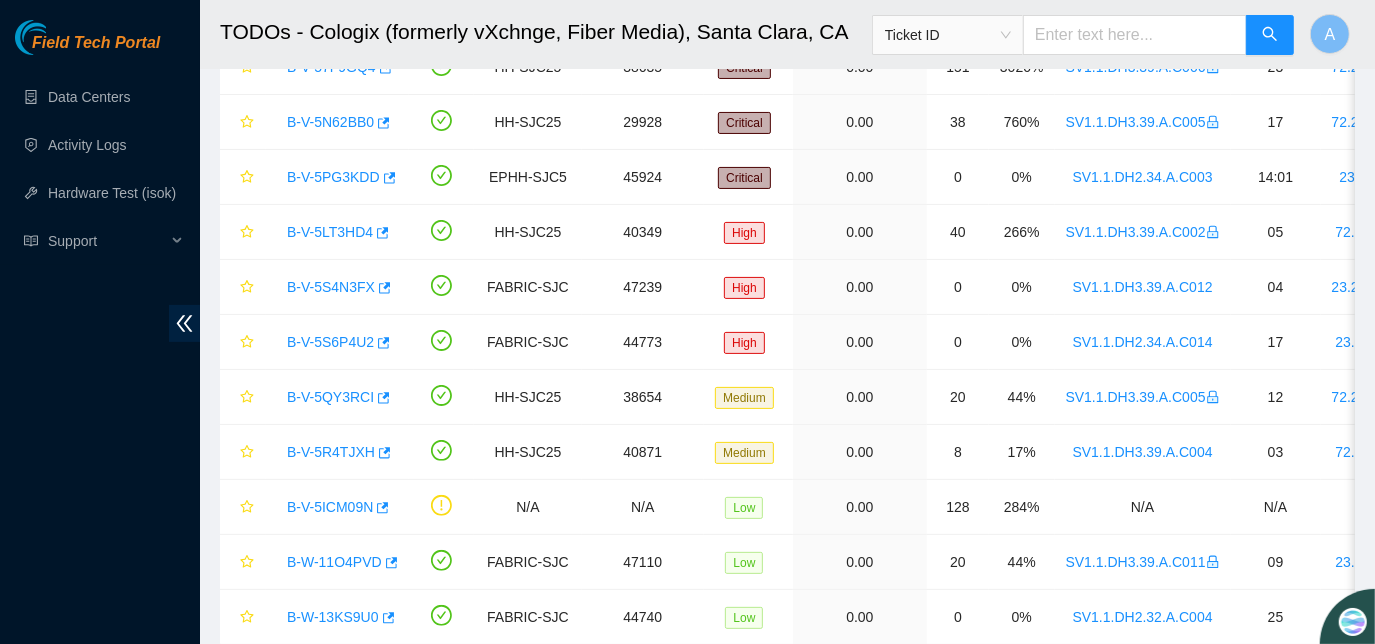 scroll, scrollTop: 177, scrollLeft: 0, axis: vertical 